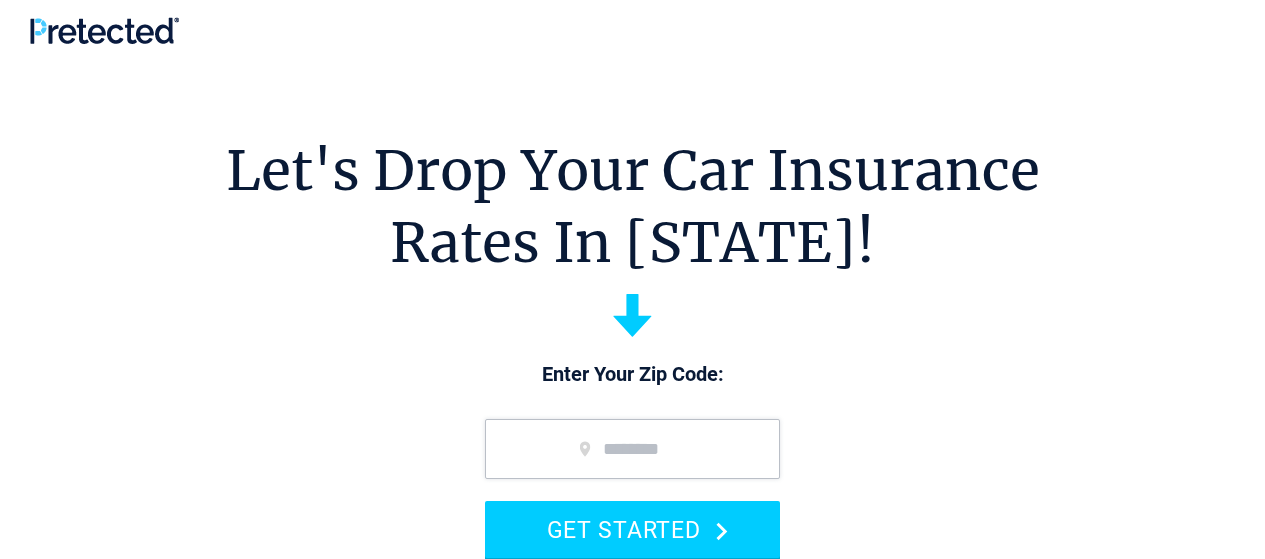 scroll, scrollTop: 0, scrollLeft: 0, axis: both 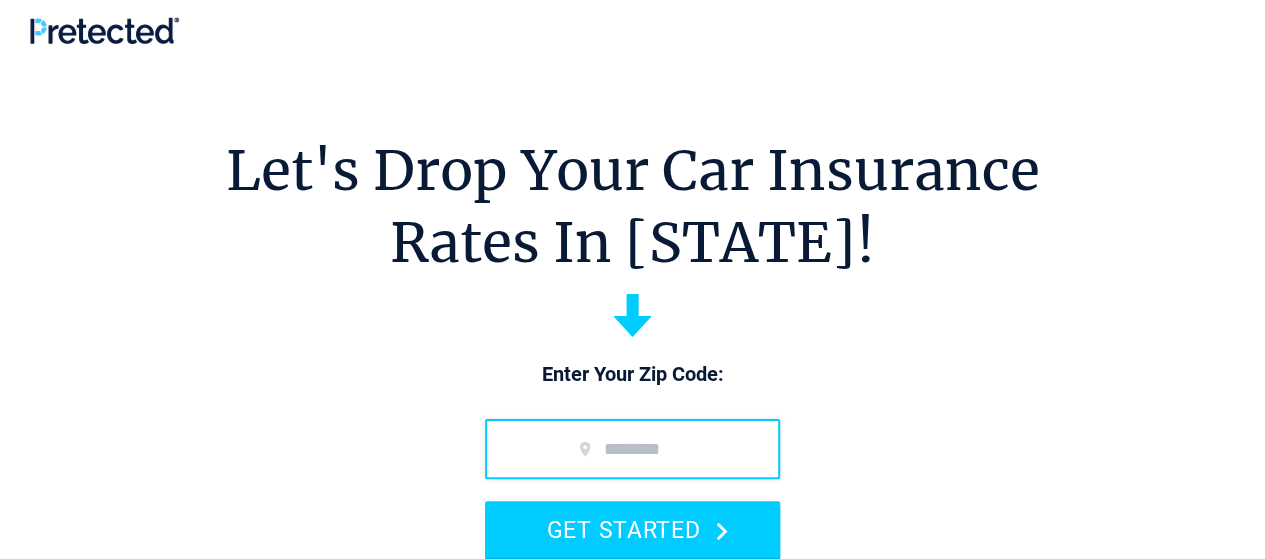 click at bounding box center (632, 449) 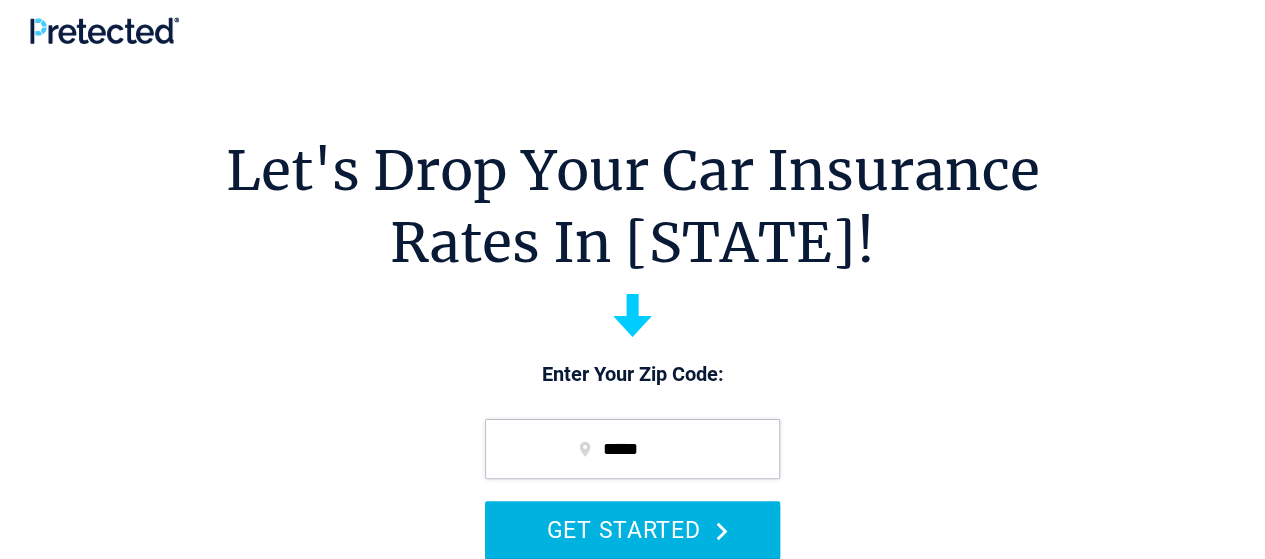 type on "*****" 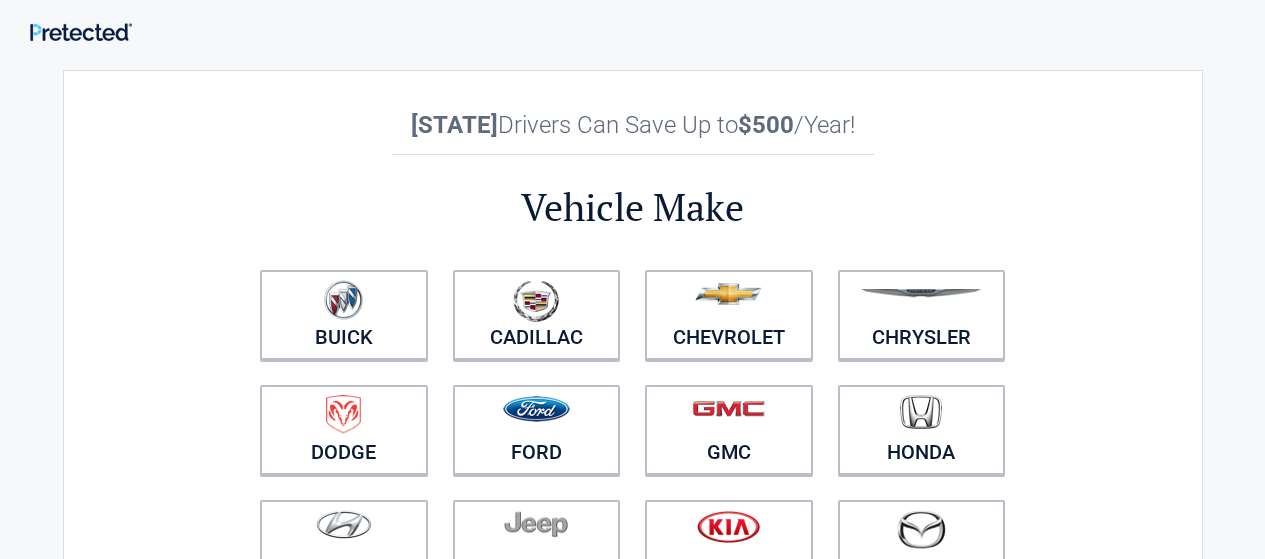 scroll, scrollTop: 0, scrollLeft: 0, axis: both 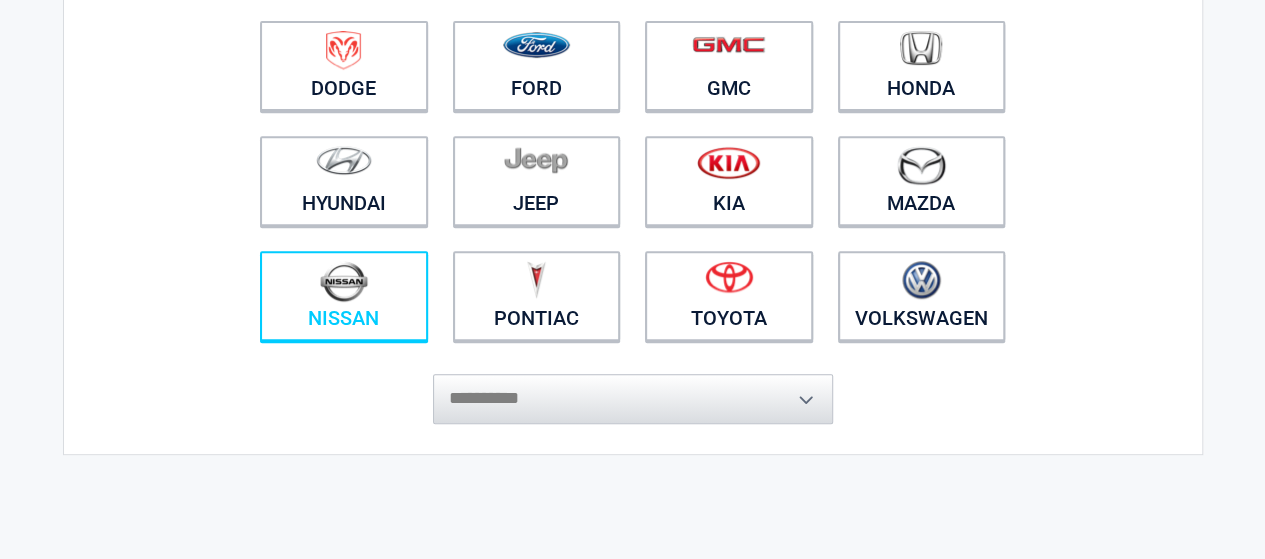 click at bounding box center [344, 283] 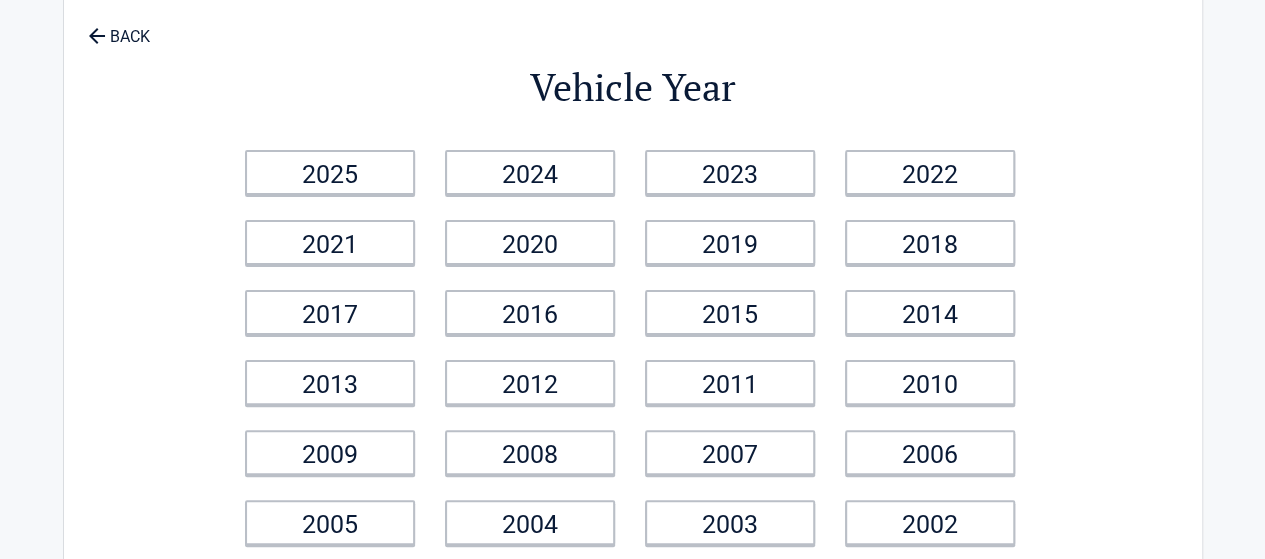 scroll, scrollTop: 0, scrollLeft: 0, axis: both 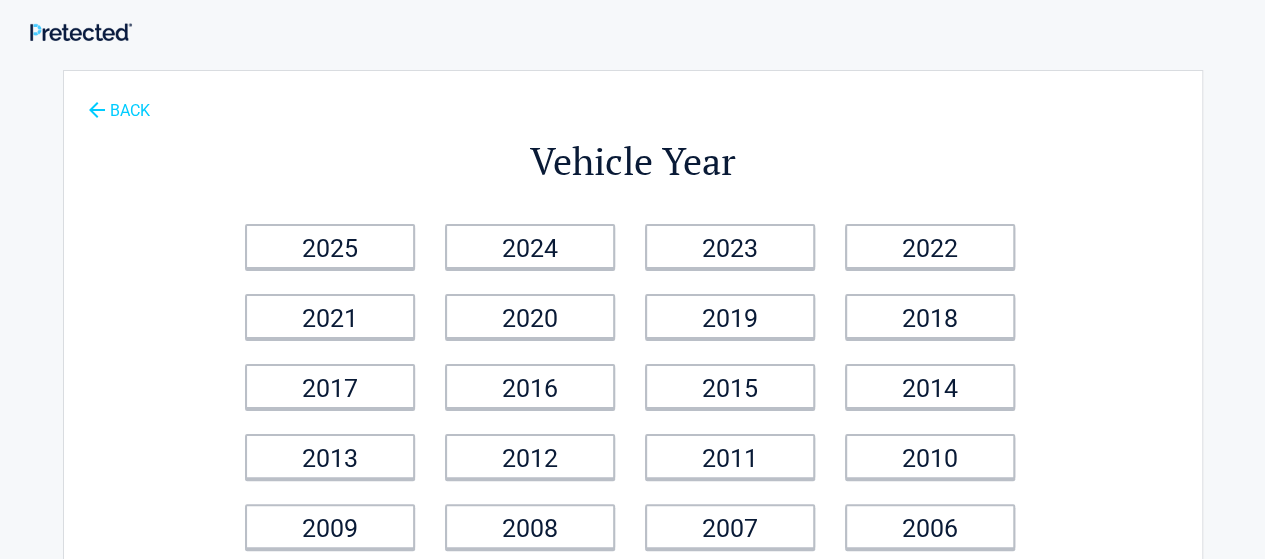 click on "BACK" at bounding box center (119, 101) 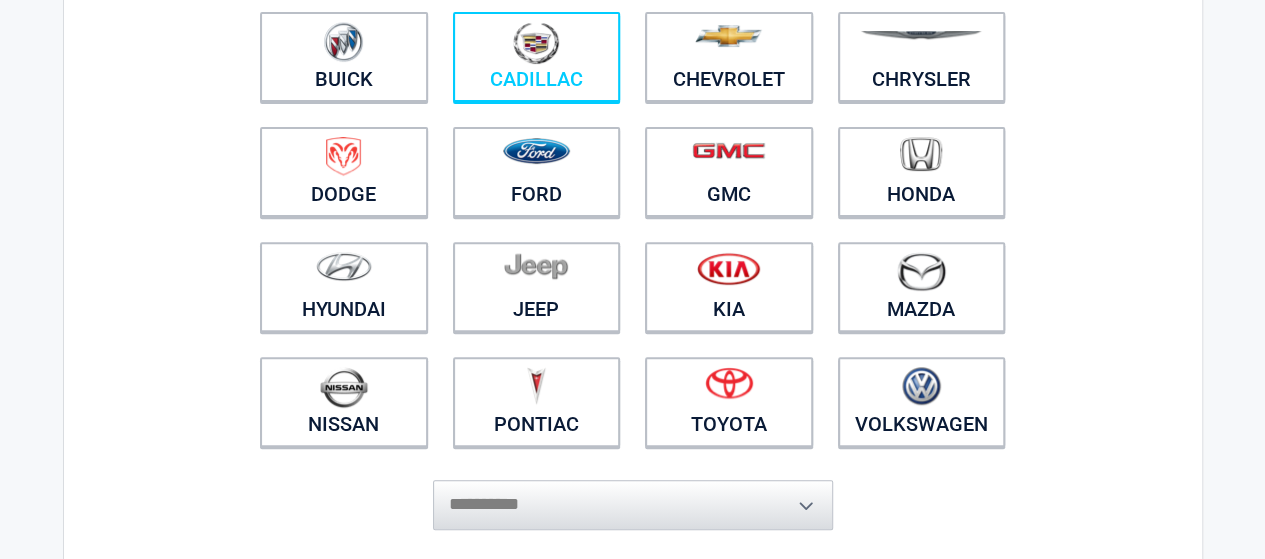 scroll, scrollTop: 274, scrollLeft: 0, axis: vertical 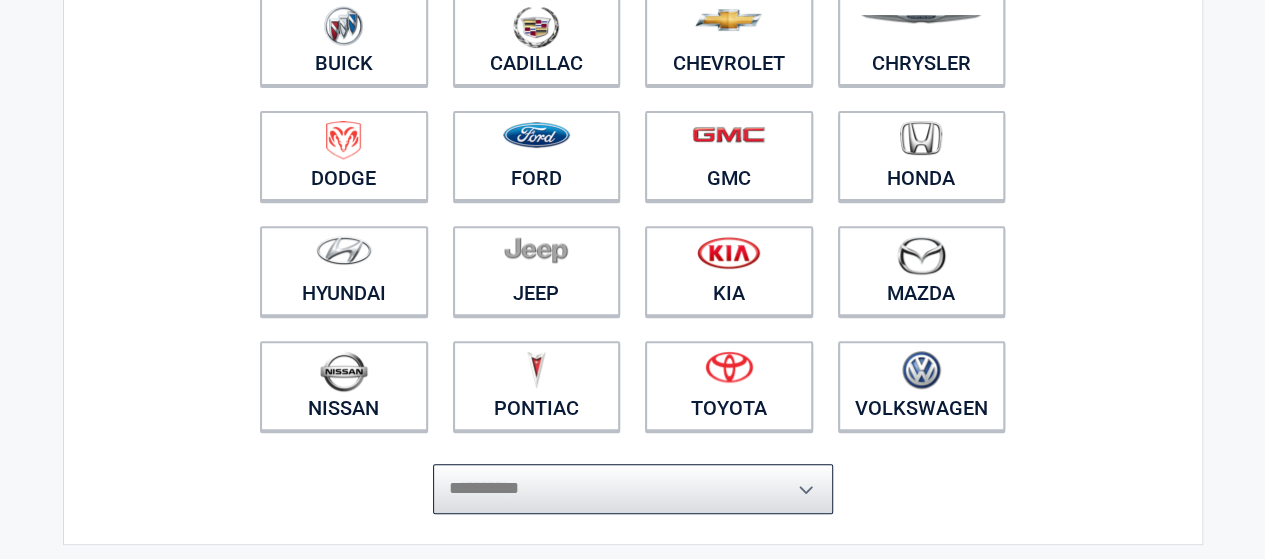 click on "**********" at bounding box center (633, 489) 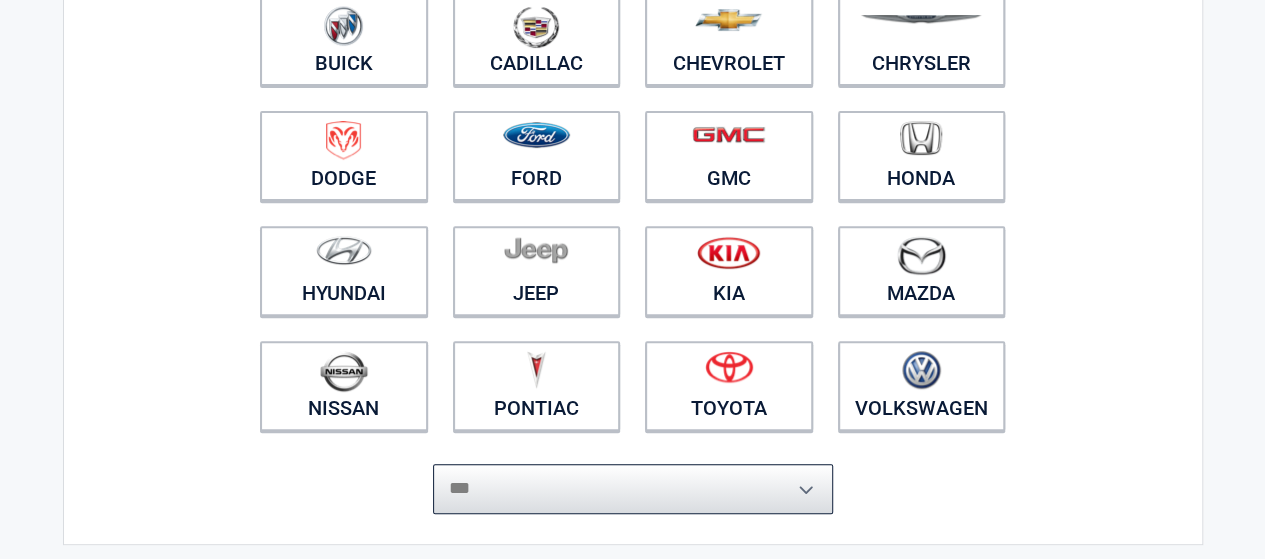 click on "**********" at bounding box center (633, 489) 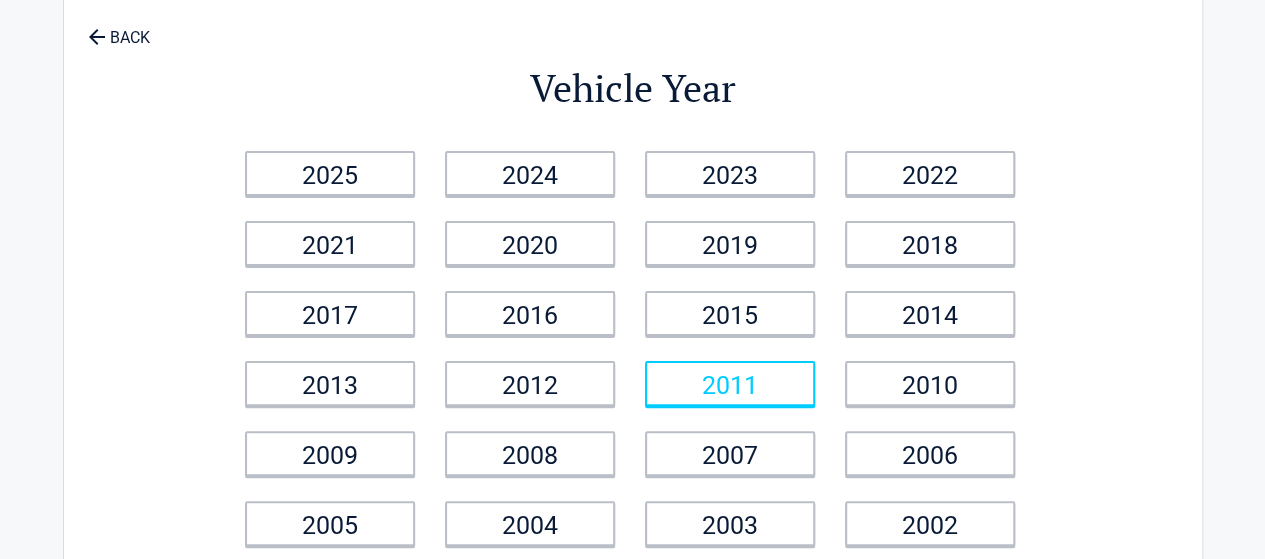 scroll, scrollTop: 0, scrollLeft: 0, axis: both 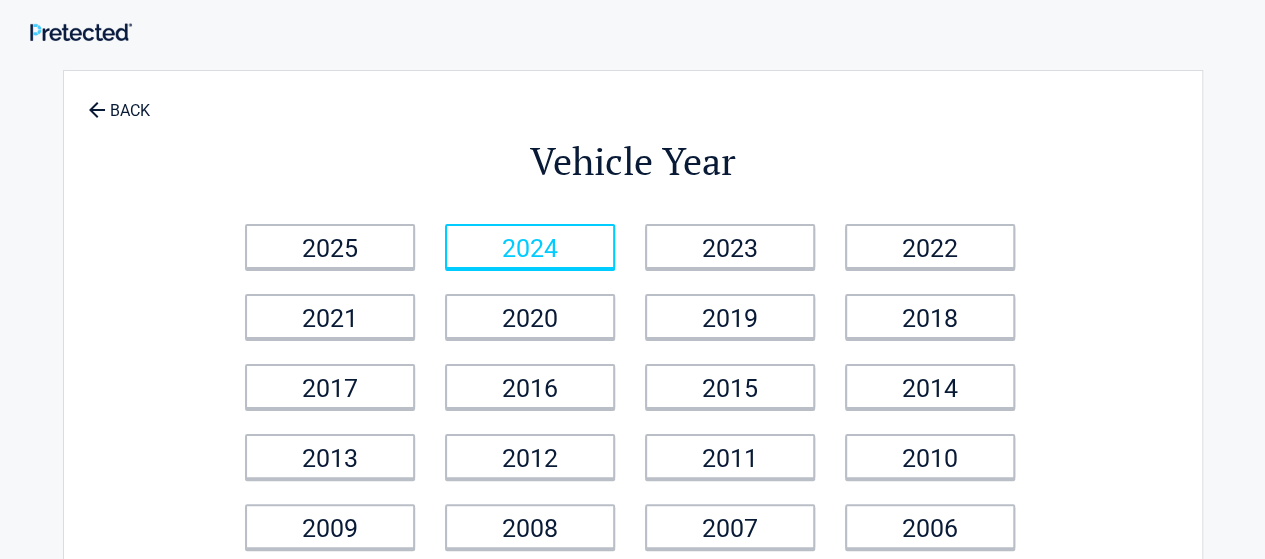 click on "2024" at bounding box center (530, 246) 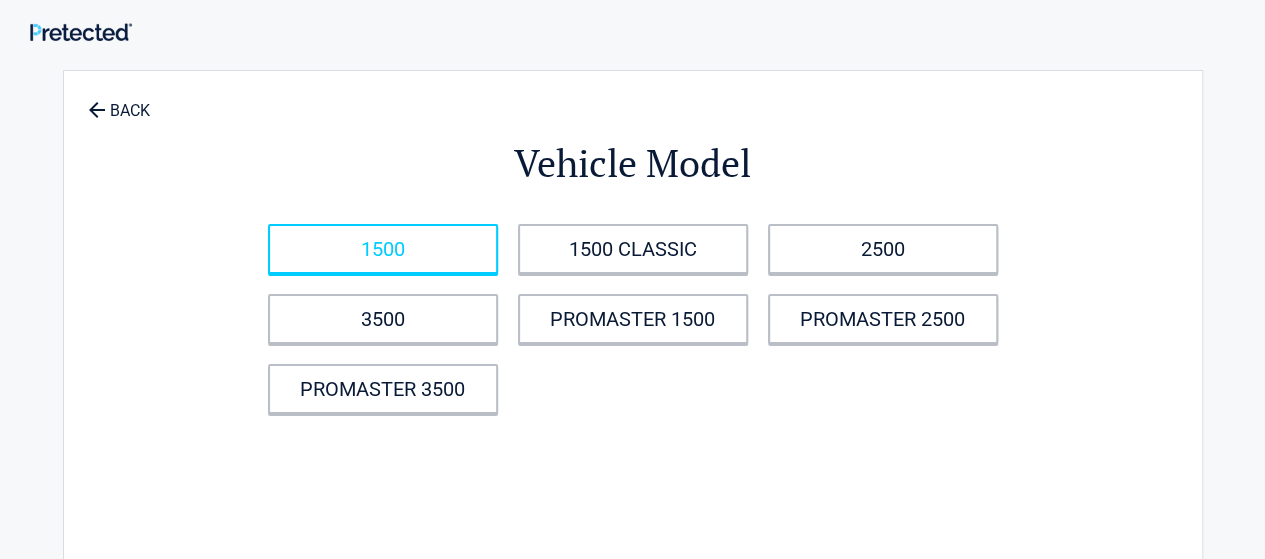 click on "1500" at bounding box center [383, 249] 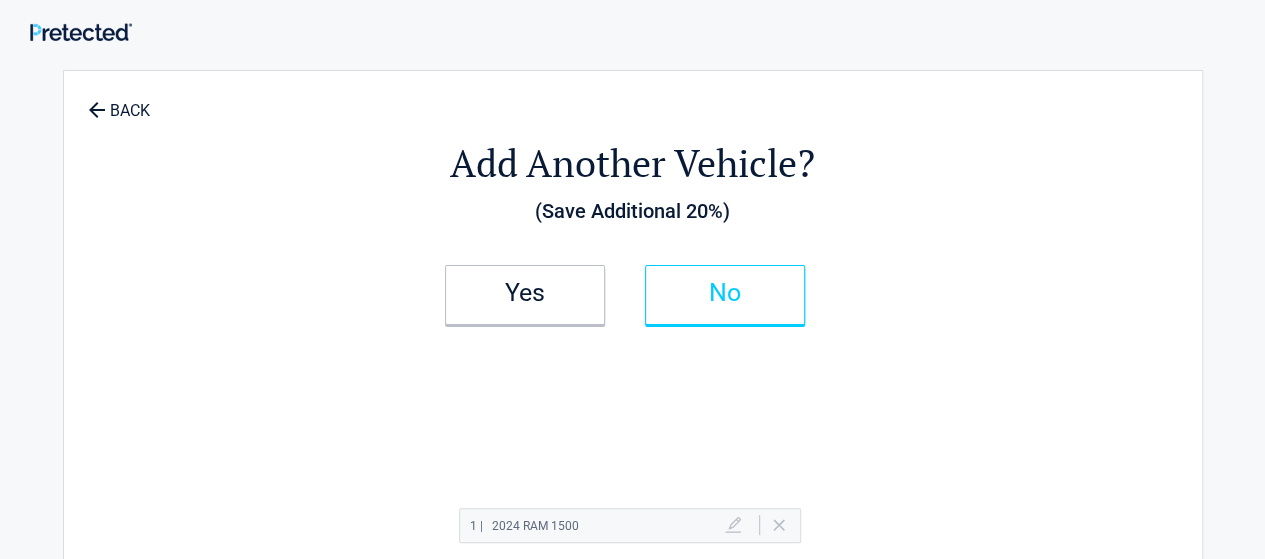 click on "No" at bounding box center (725, 293) 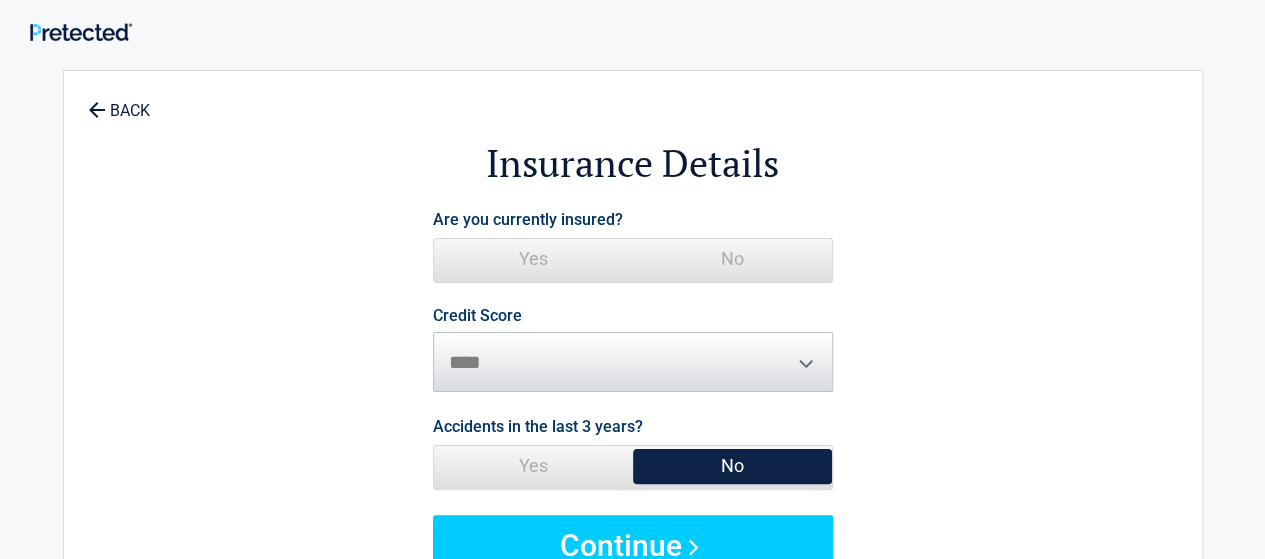scroll, scrollTop: 98, scrollLeft: 0, axis: vertical 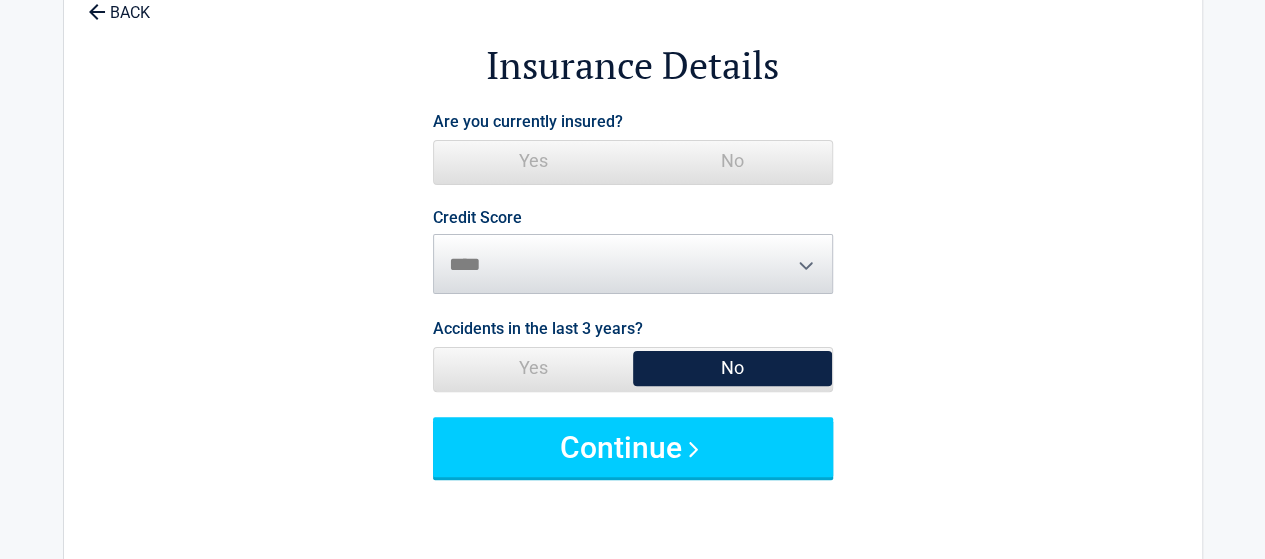 click on "No" at bounding box center (732, 161) 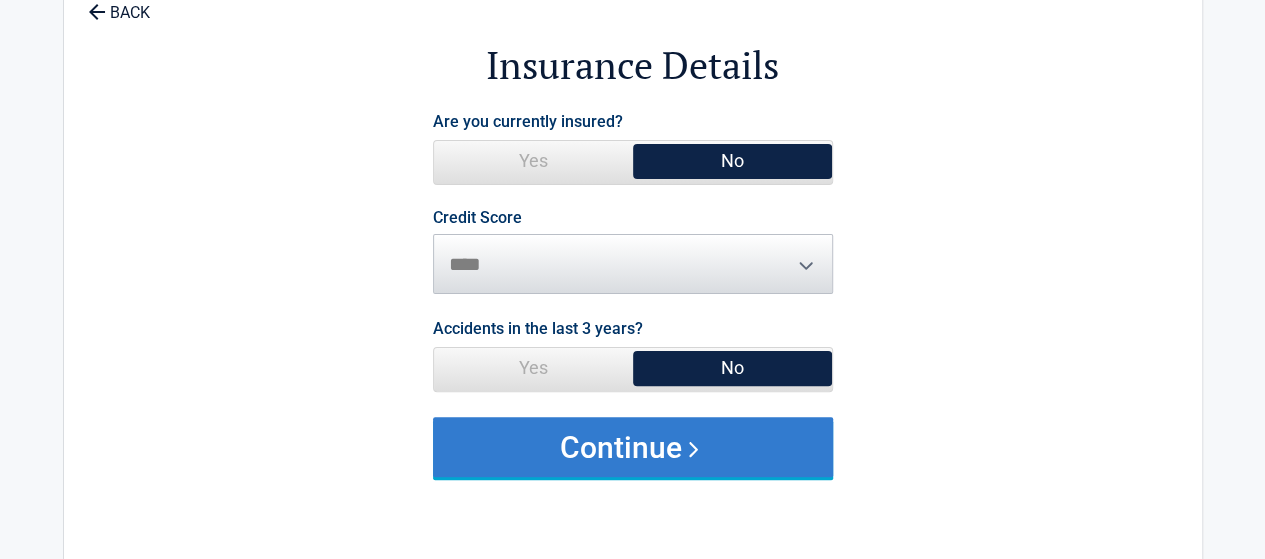 click on "Continue" at bounding box center (633, 447) 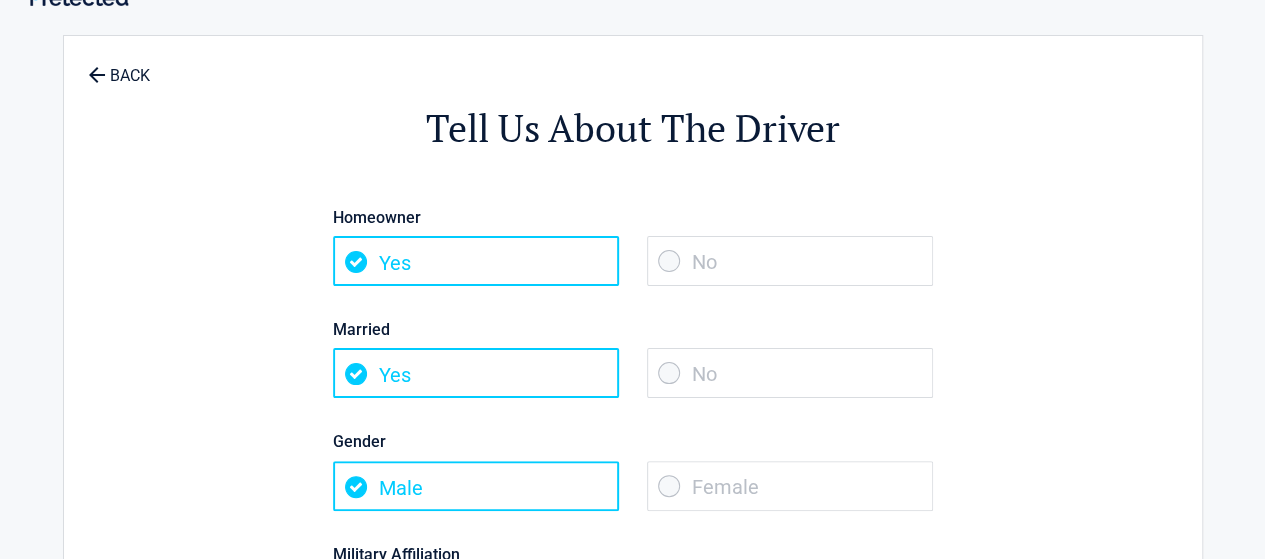 scroll, scrollTop: 0, scrollLeft: 0, axis: both 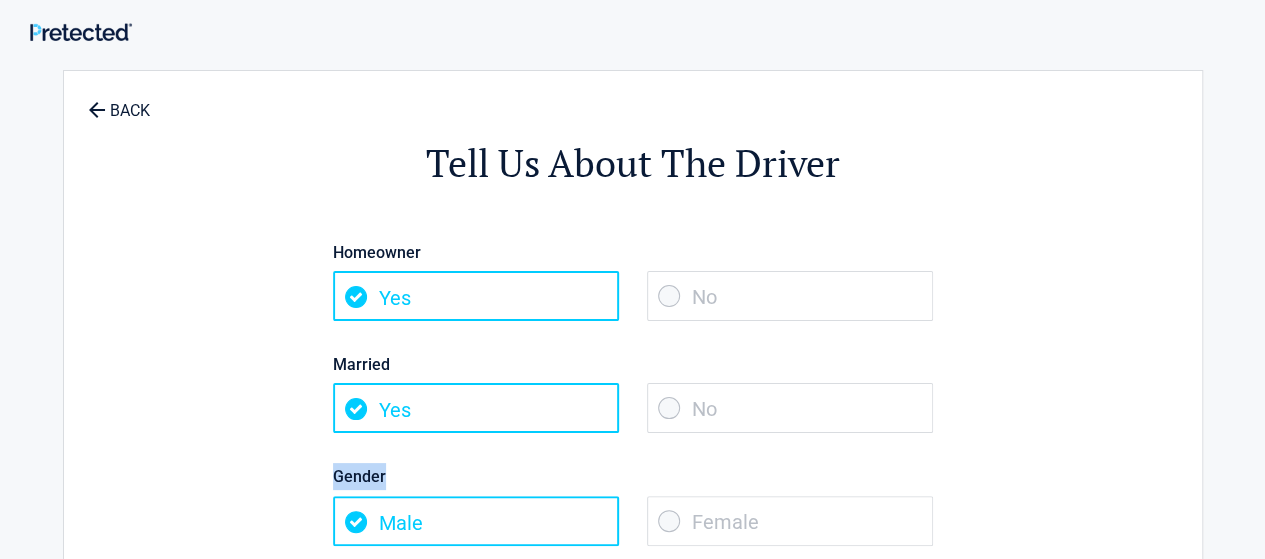 drag, startPoint x: 658, startPoint y: 467, endPoint x: 580, endPoint y: 349, distance: 141.44963 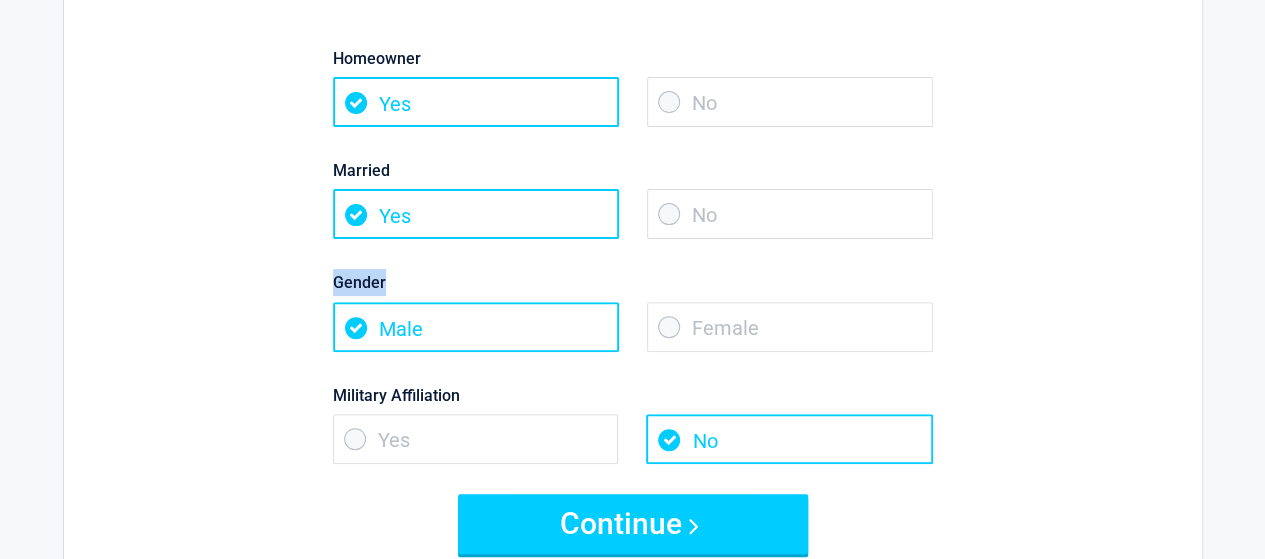 scroll, scrollTop: 209, scrollLeft: 0, axis: vertical 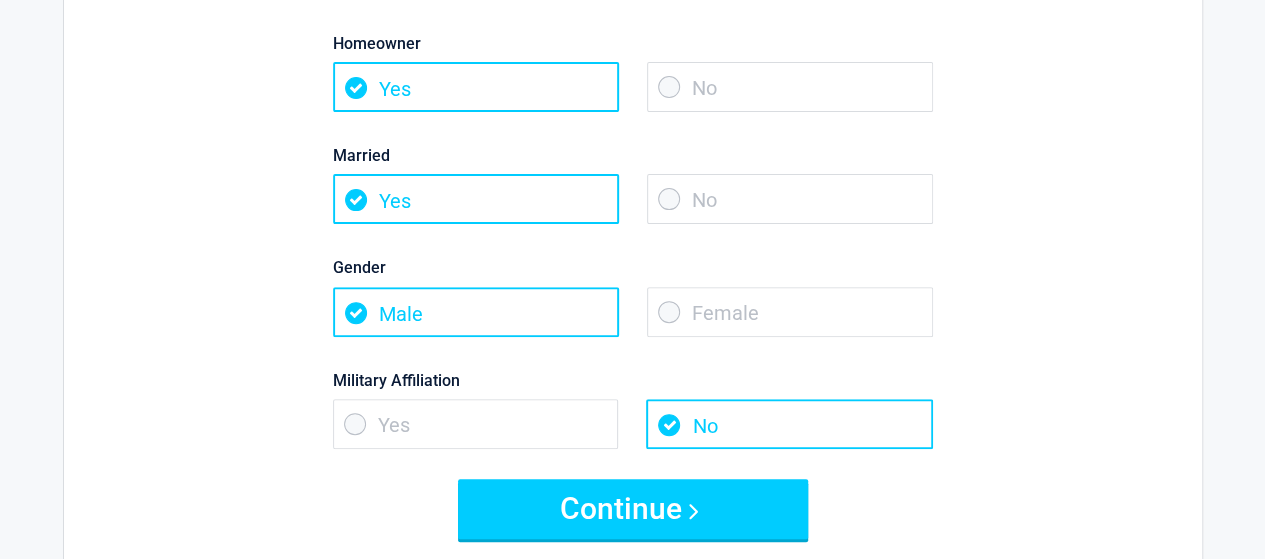 click on "Military Affiliation" at bounding box center [633, 380] 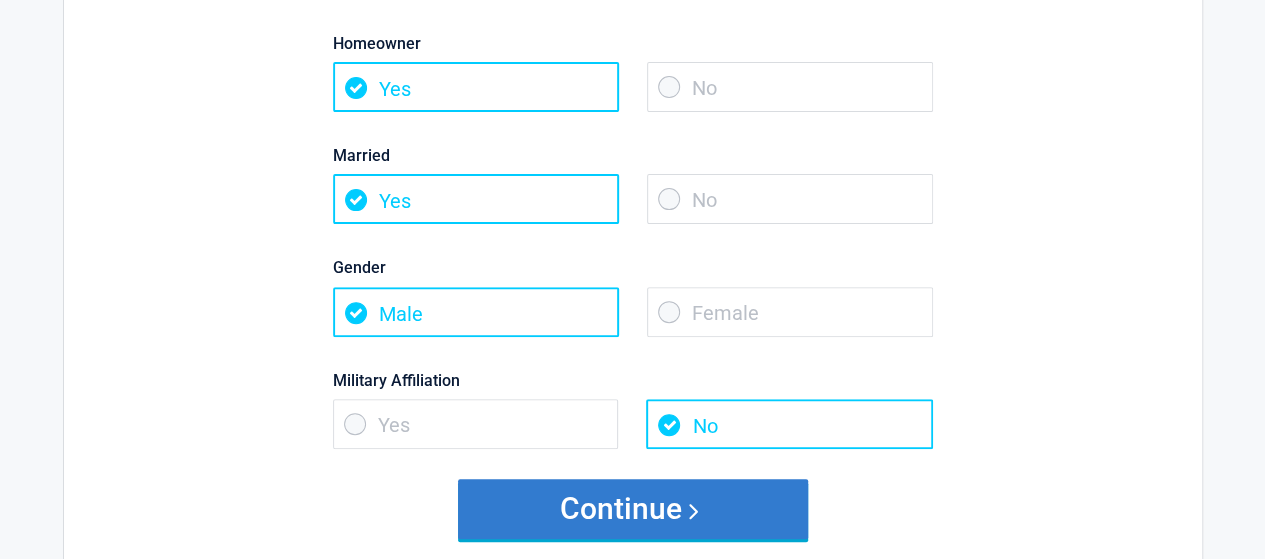click on "Continue" at bounding box center (633, 509) 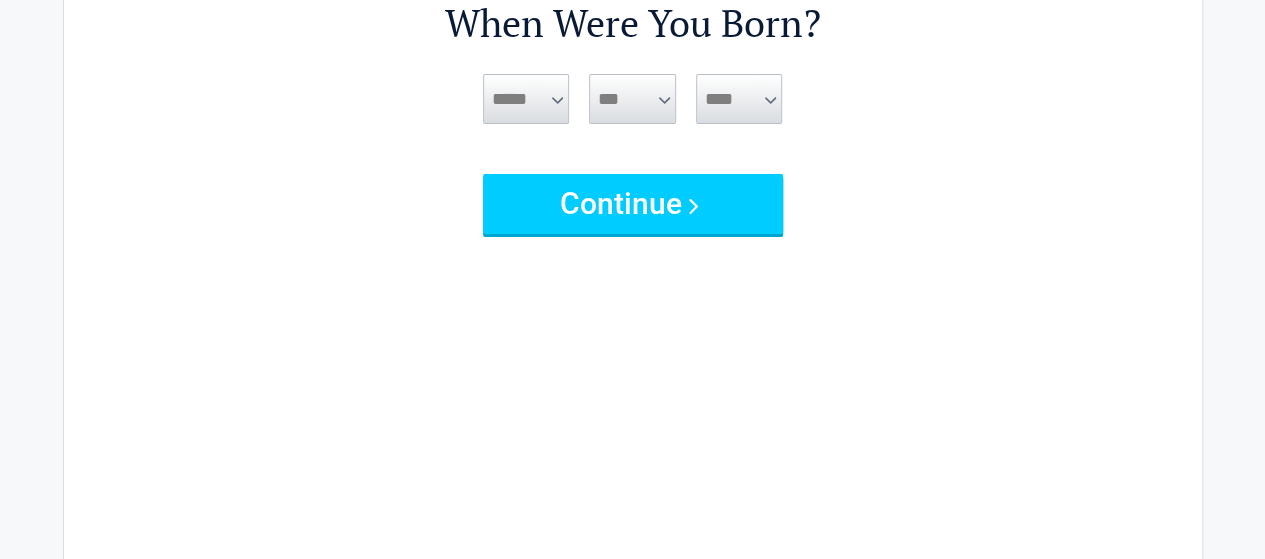 scroll, scrollTop: 0, scrollLeft: 0, axis: both 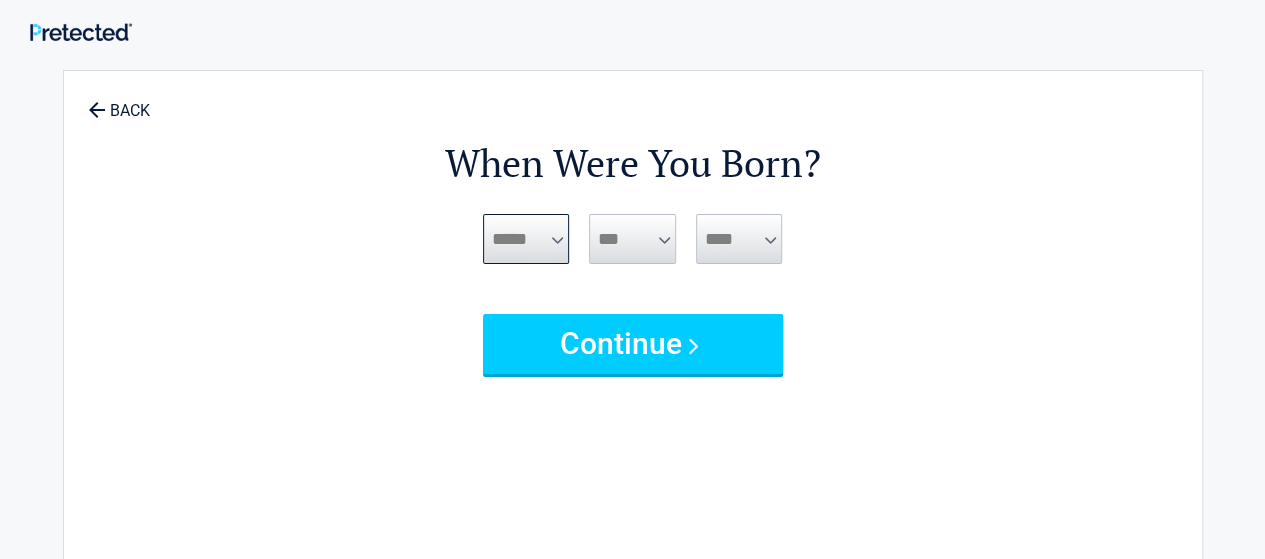 click on "*****
***
***
***
***
***
***
***
***
***
***
***
***" at bounding box center [526, 239] 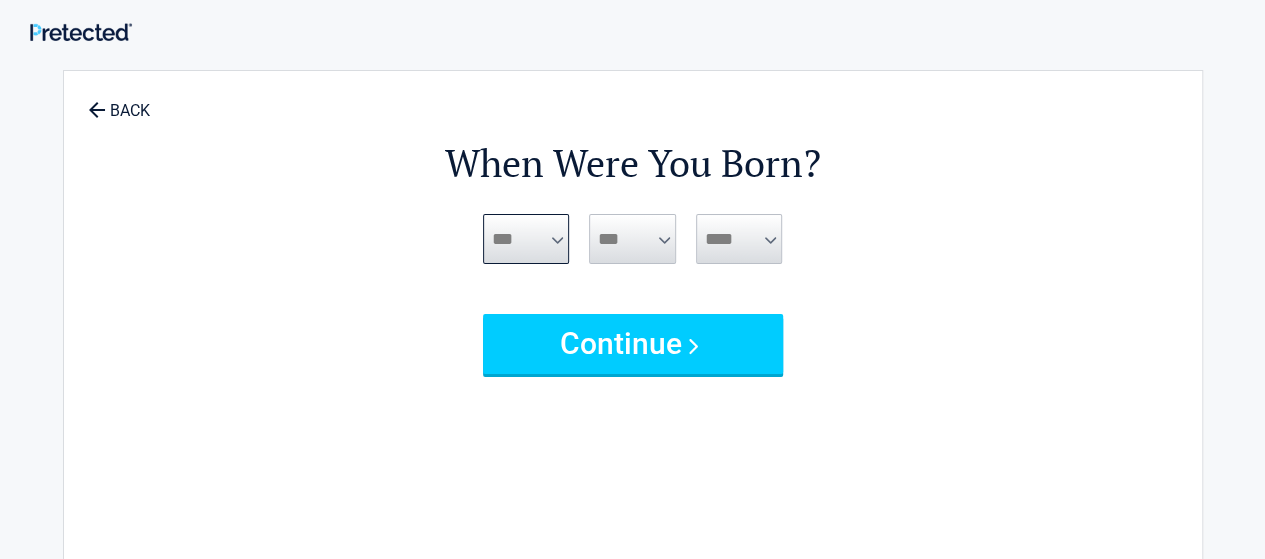 click on "*****
***
***
***
***
***
***
***
***
***
***
***
***" at bounding box center [526, 239] 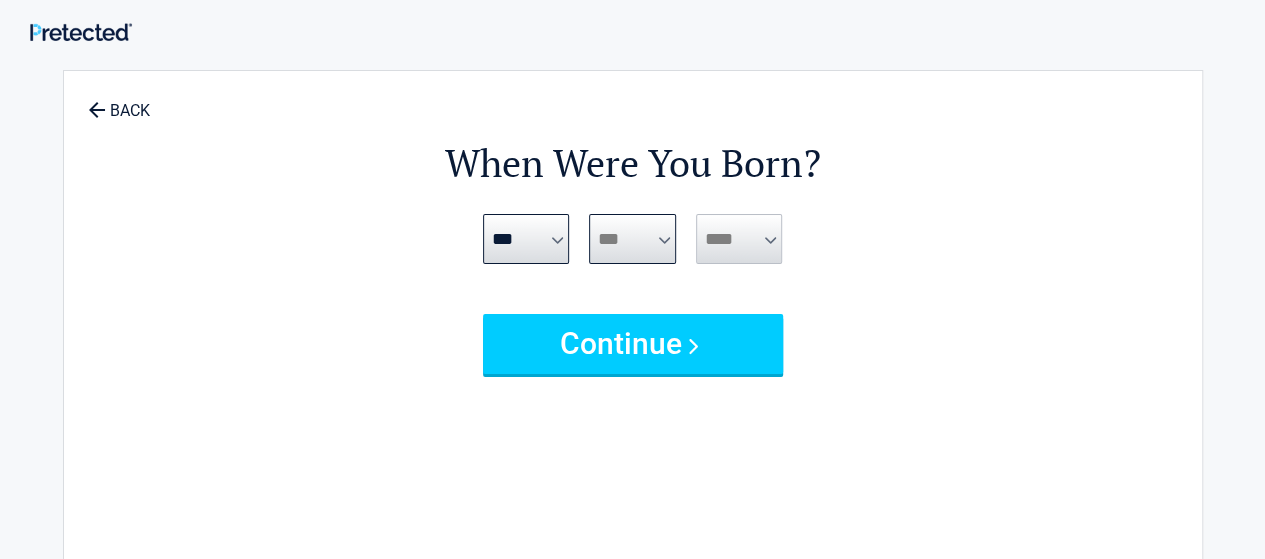 click on "*** * * * * * * * * * ** ** ** ** ** ** ** ** ** ** ** ** ** ** ** ** ** ** ** ** ** **" at bounding box center (632, 239) 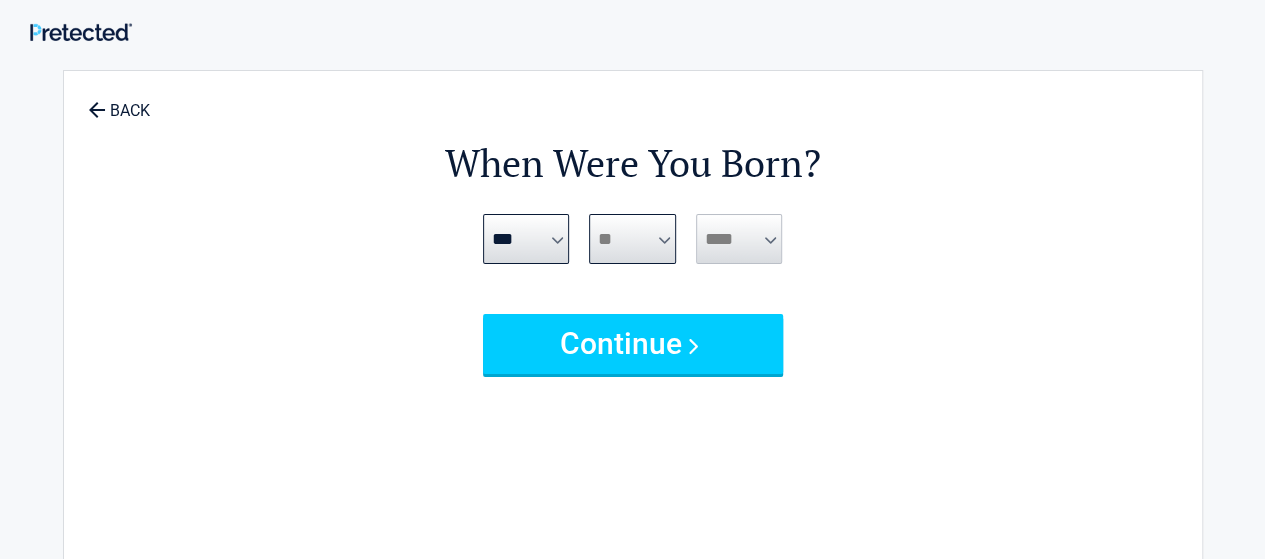 click on "*** * * * * * * * * * ** ** ** ** ** ** ** ** ** ** ** ** ** ** ** ** ** ** ** ** ** **" at bounding box center (632, 239) 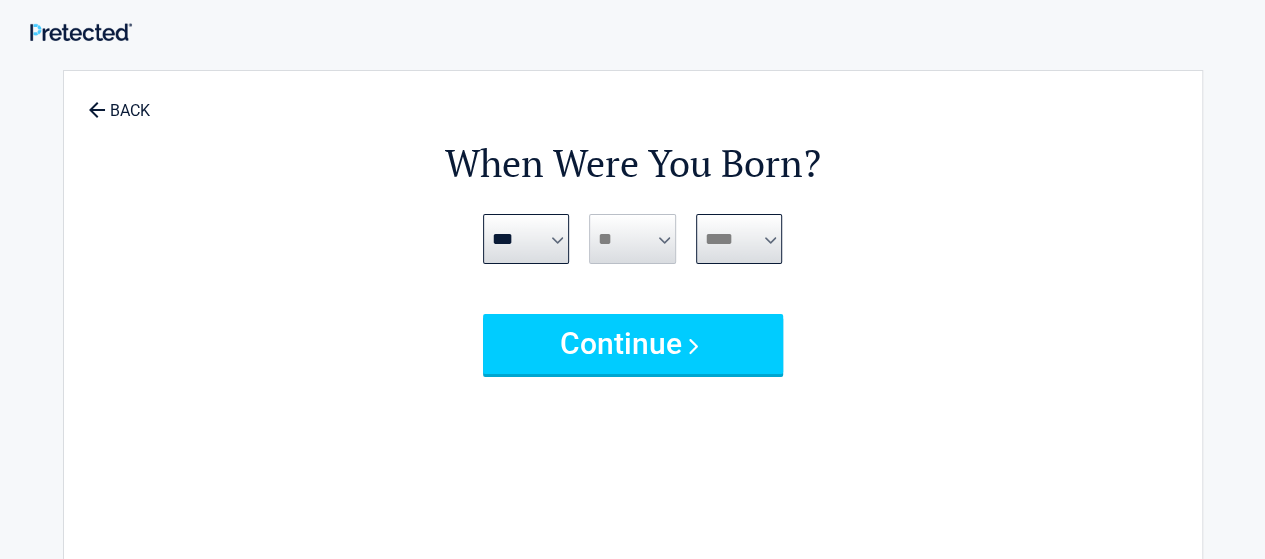 click on "****
****
****
****
****
****
****
****
****
****
****
****
****
****
****
****
****
****
****
****
****
****
****
****
****
****
****
****
****
****
****
****
****
****
****
****
****
****
****
****
****
****
****
****
****
****
****
****
****
****
****
****
****
****
****
****
****
****
****
****
****
****
****
****" at bounding box center [739, 239] 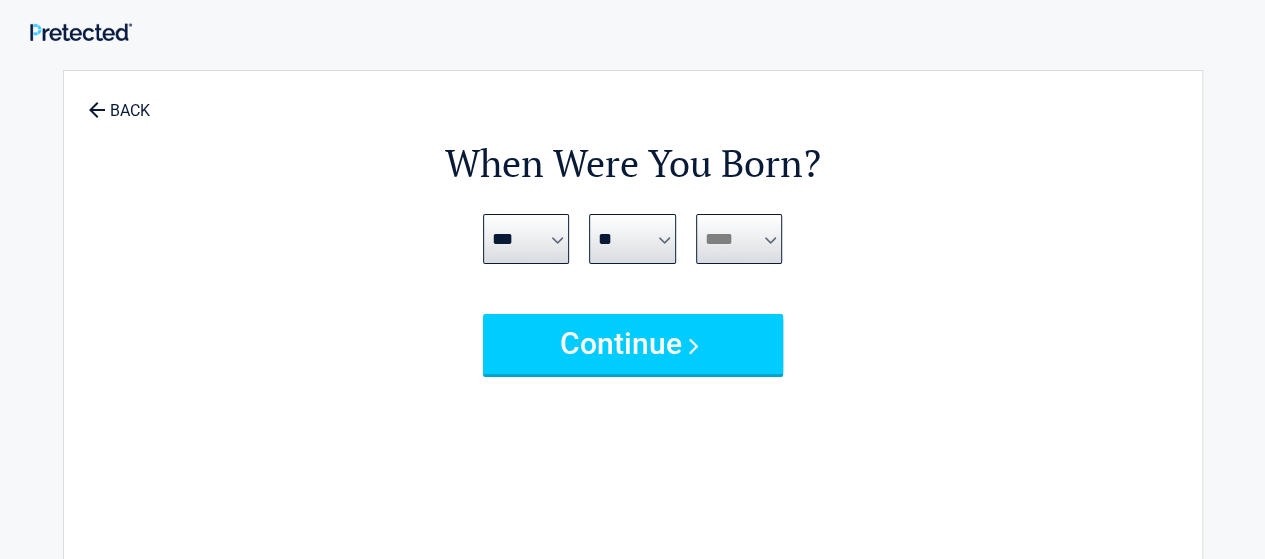 select on "****" 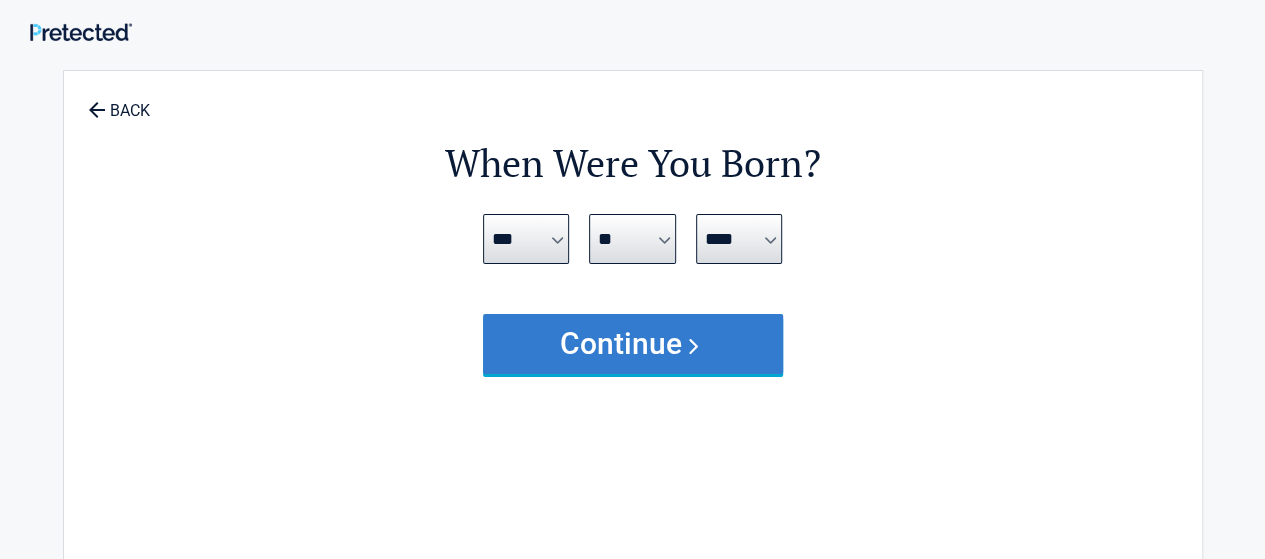 click on "Continue" at bounding box center (633, 344) 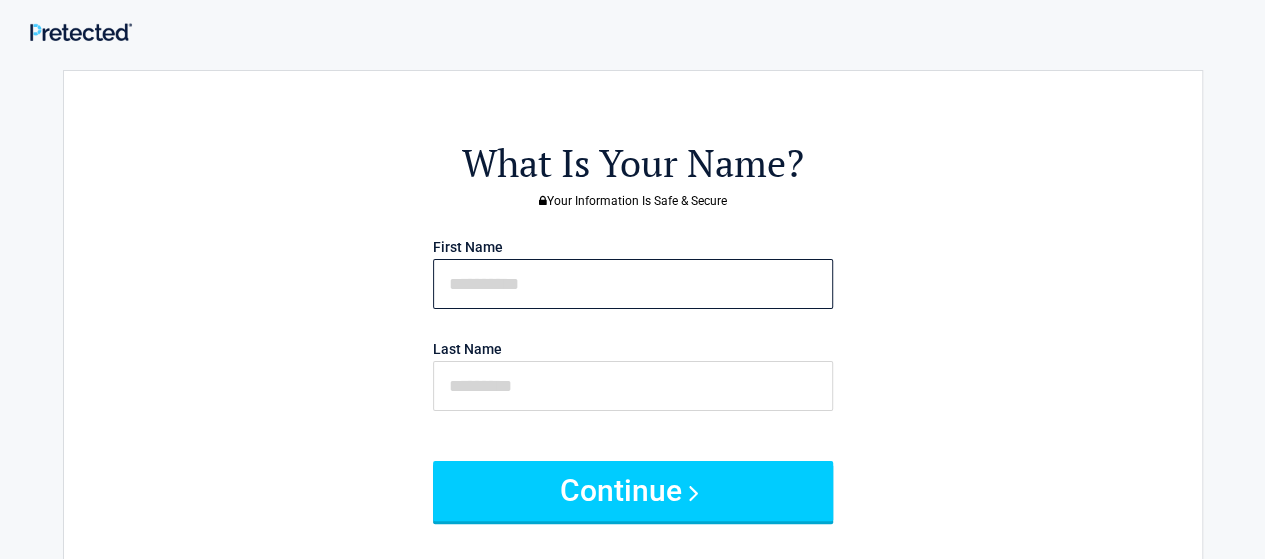 click at bounding box center [633, 284] 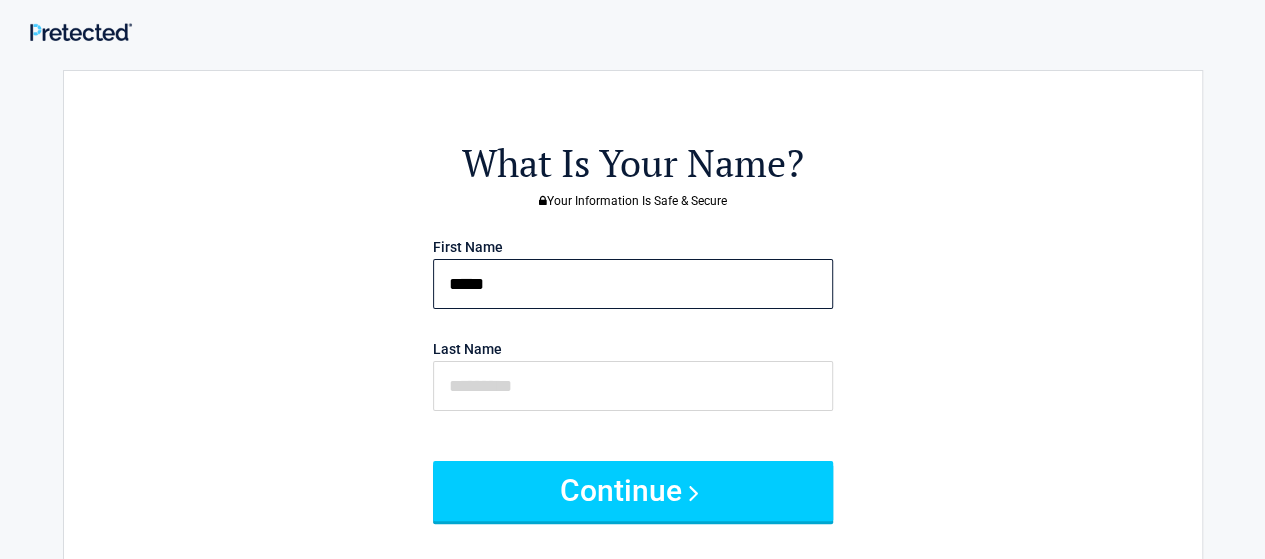 type on "*****" 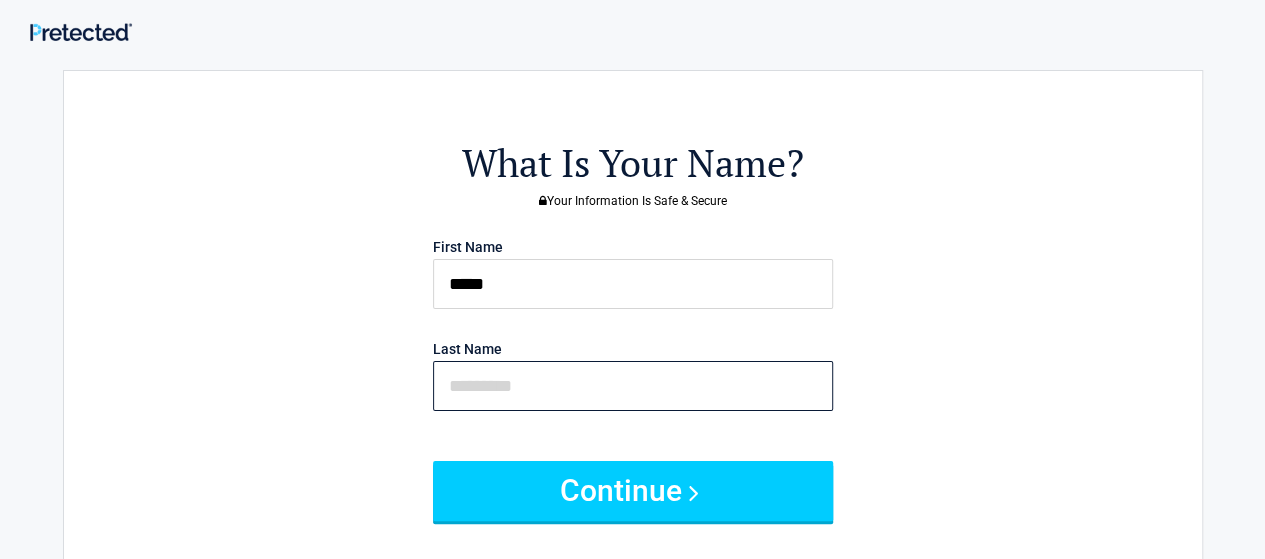 click at bounding box center [633, 386] 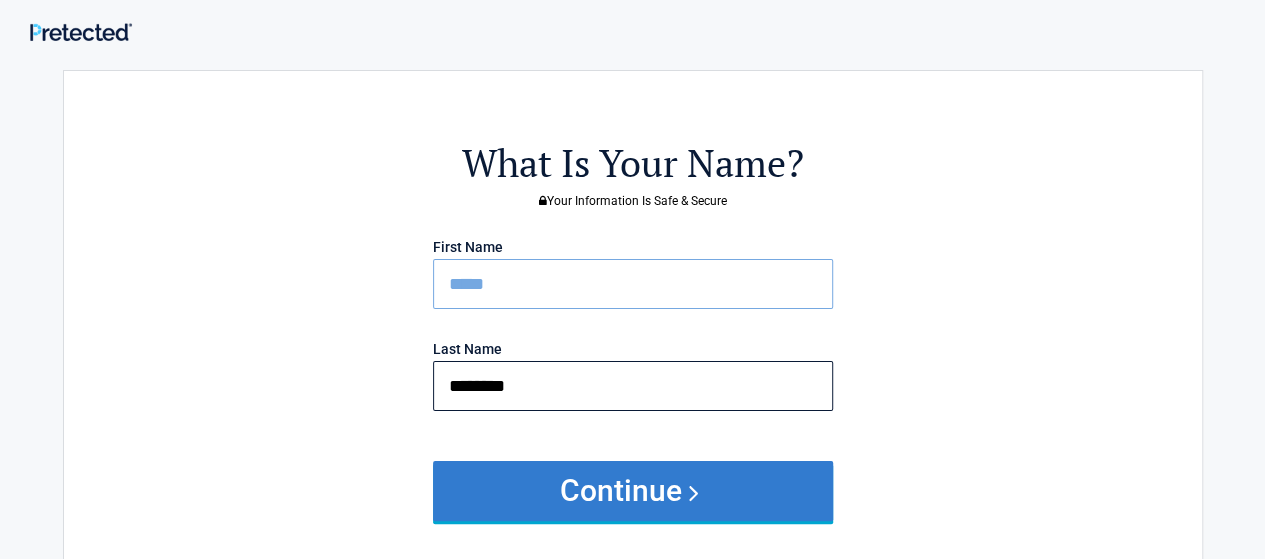type on "********" 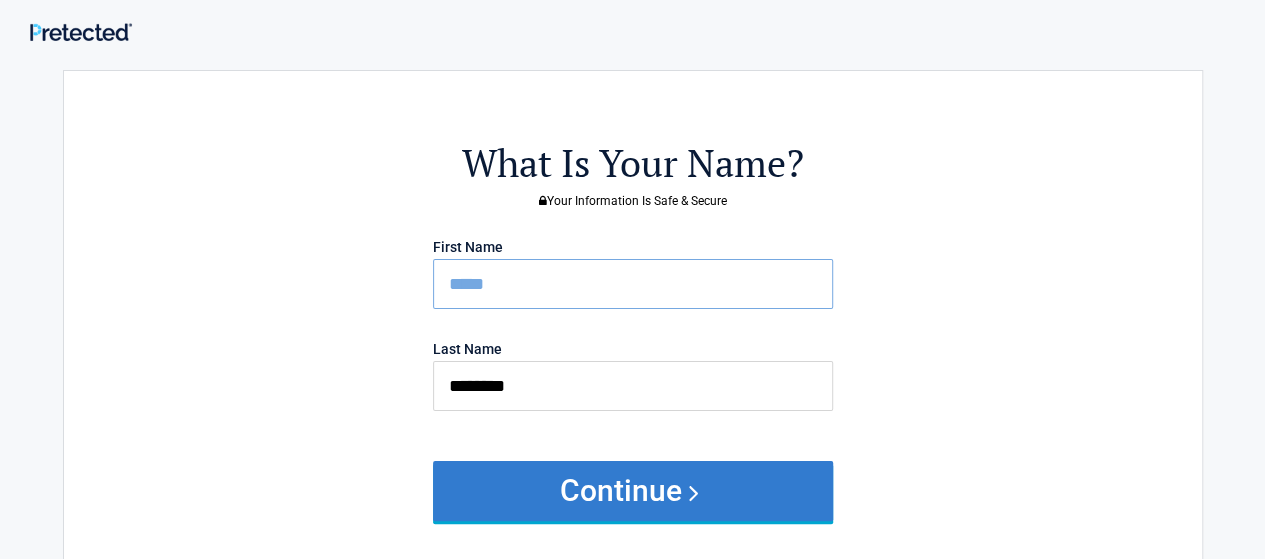 click on "Continue" at bounding box center [633, 491] 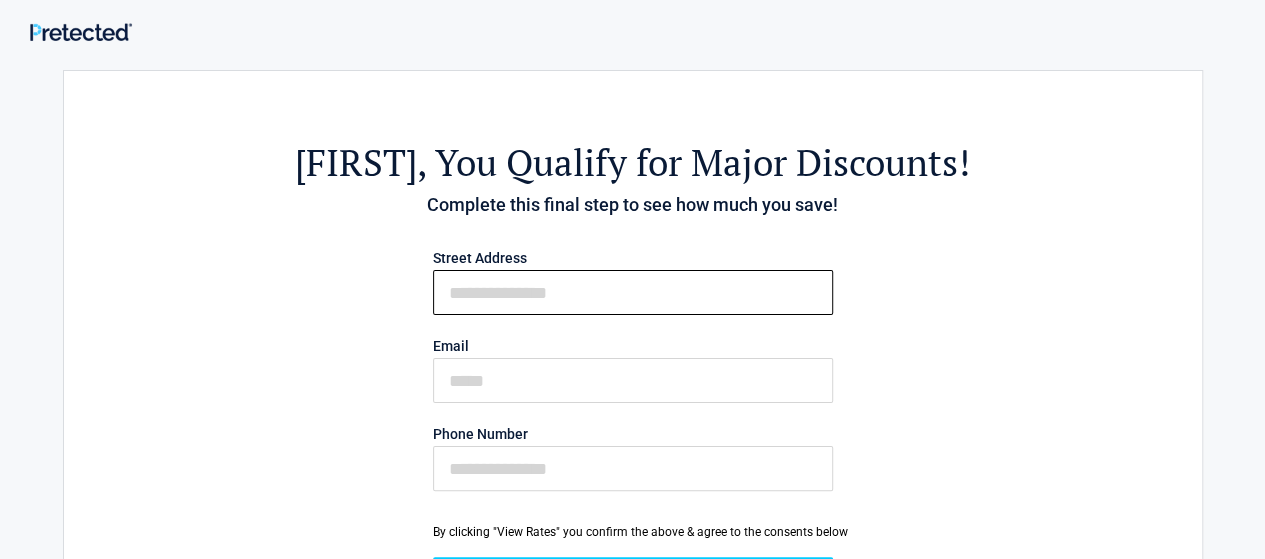 click on "First Name" at bounding box center [633, 292] 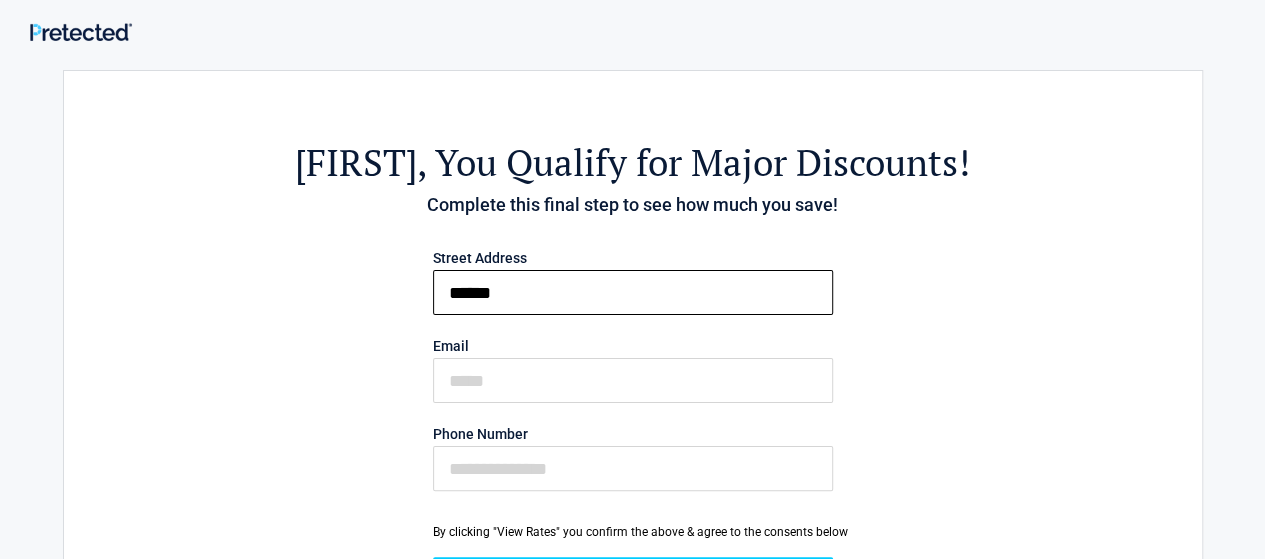 type on "**********" 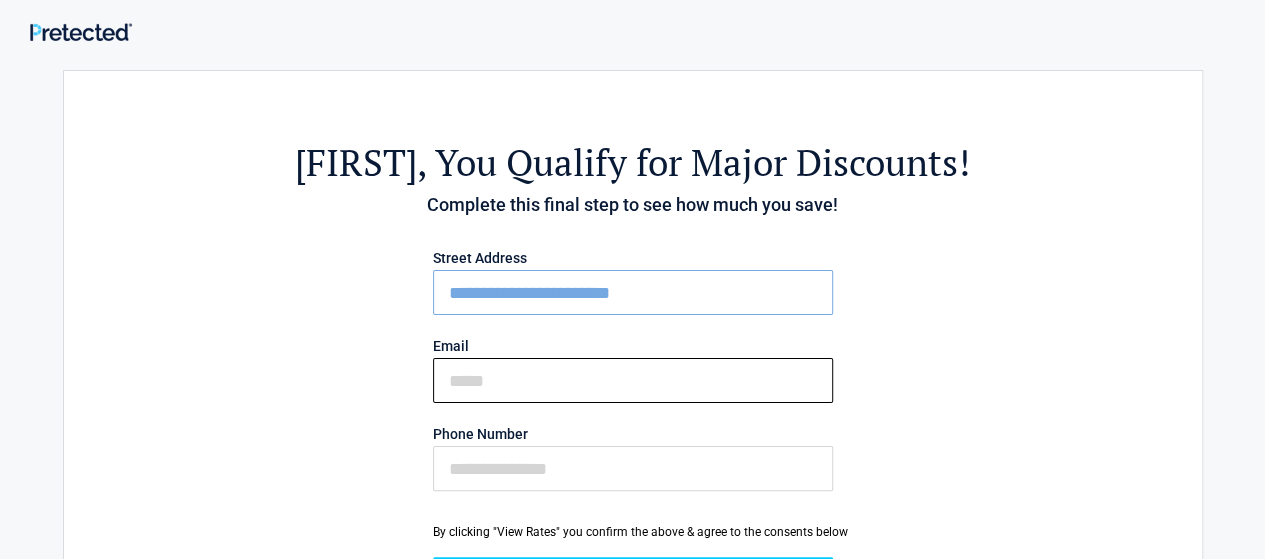 click on "Email" at bounding box center [633, 380] 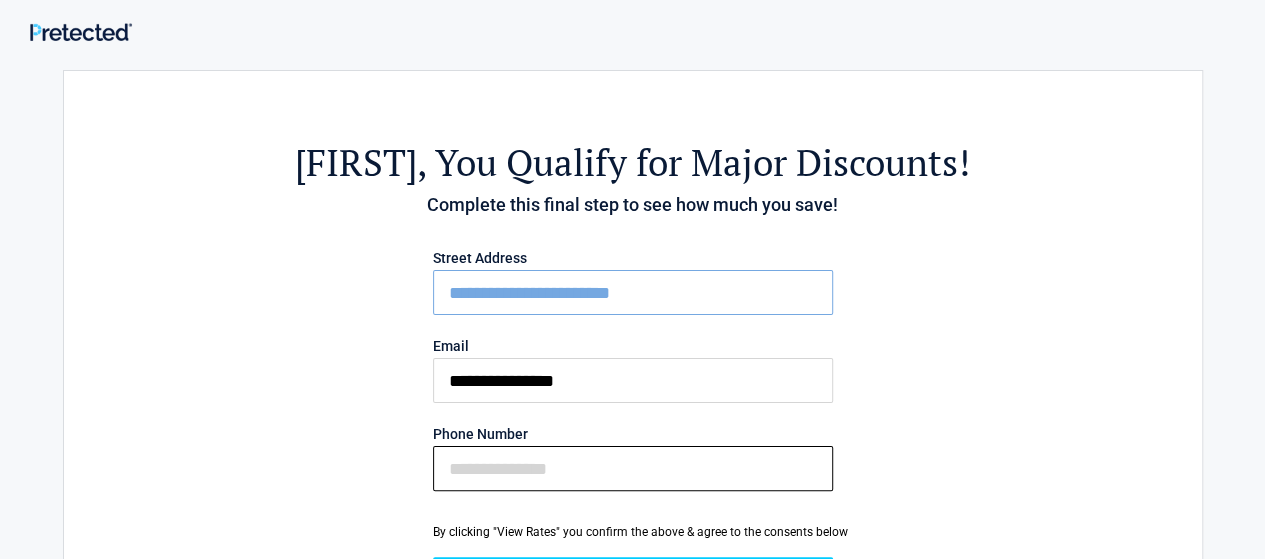 type on "**********" 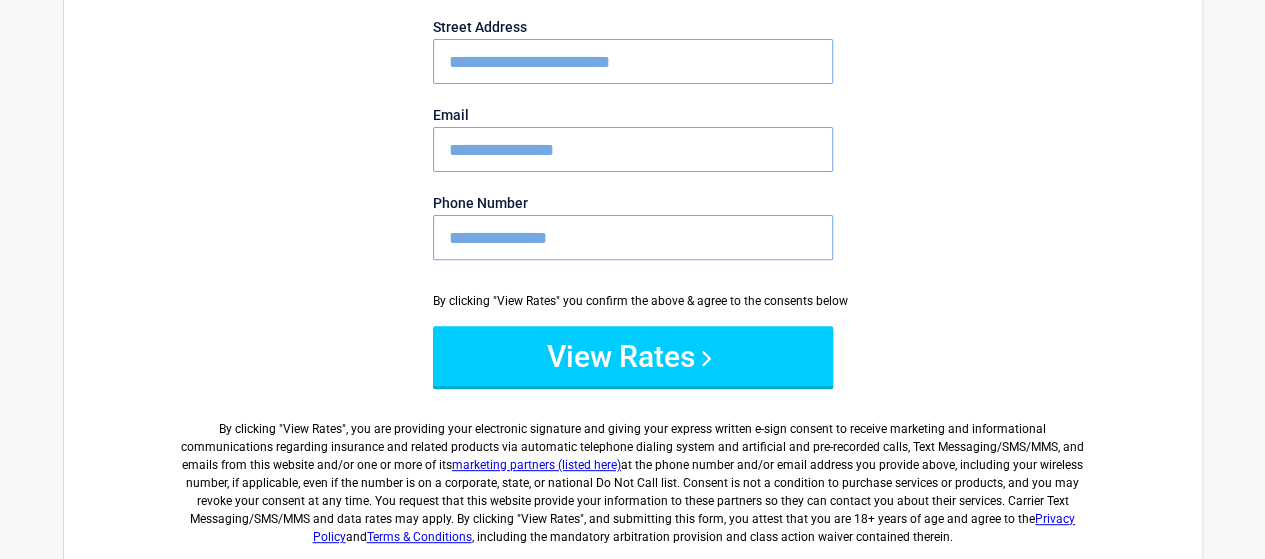scroll, scrollTop: 268, scrollLeft: 0, axis: vertical 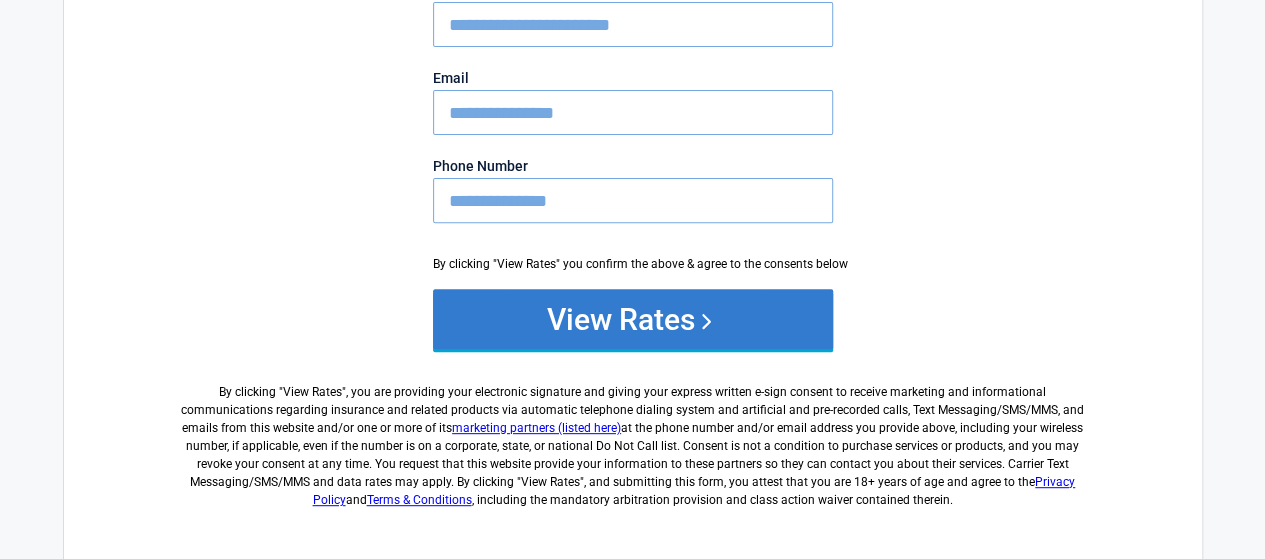 click on "View Rates" at bounding box center [633, 319] 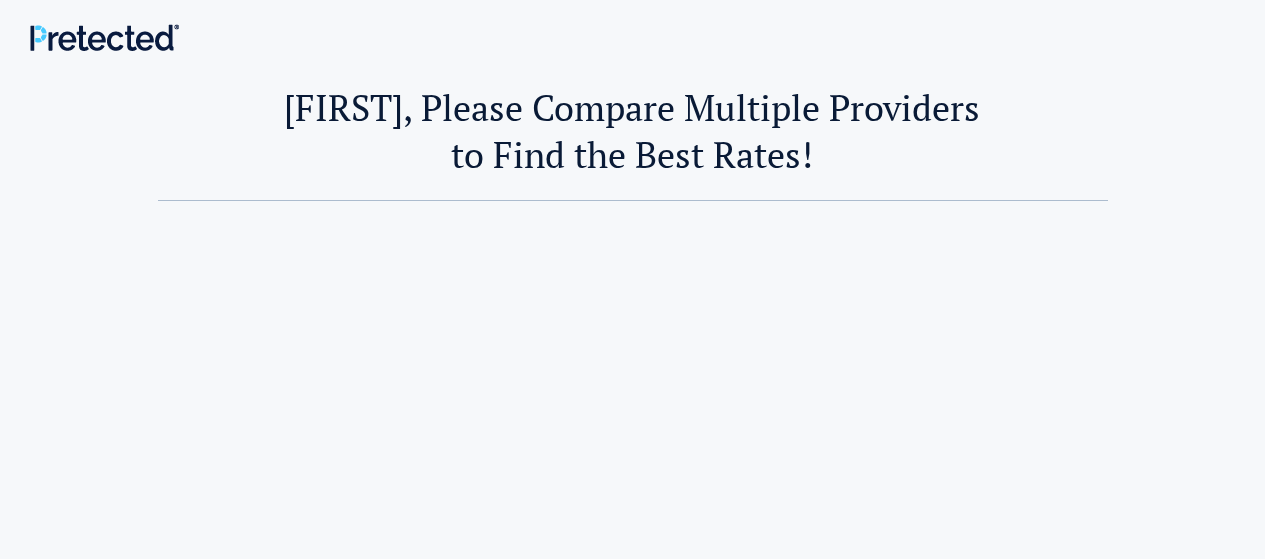 scroll, scrollTop: 0, scrollLeft: 0, axis: both 